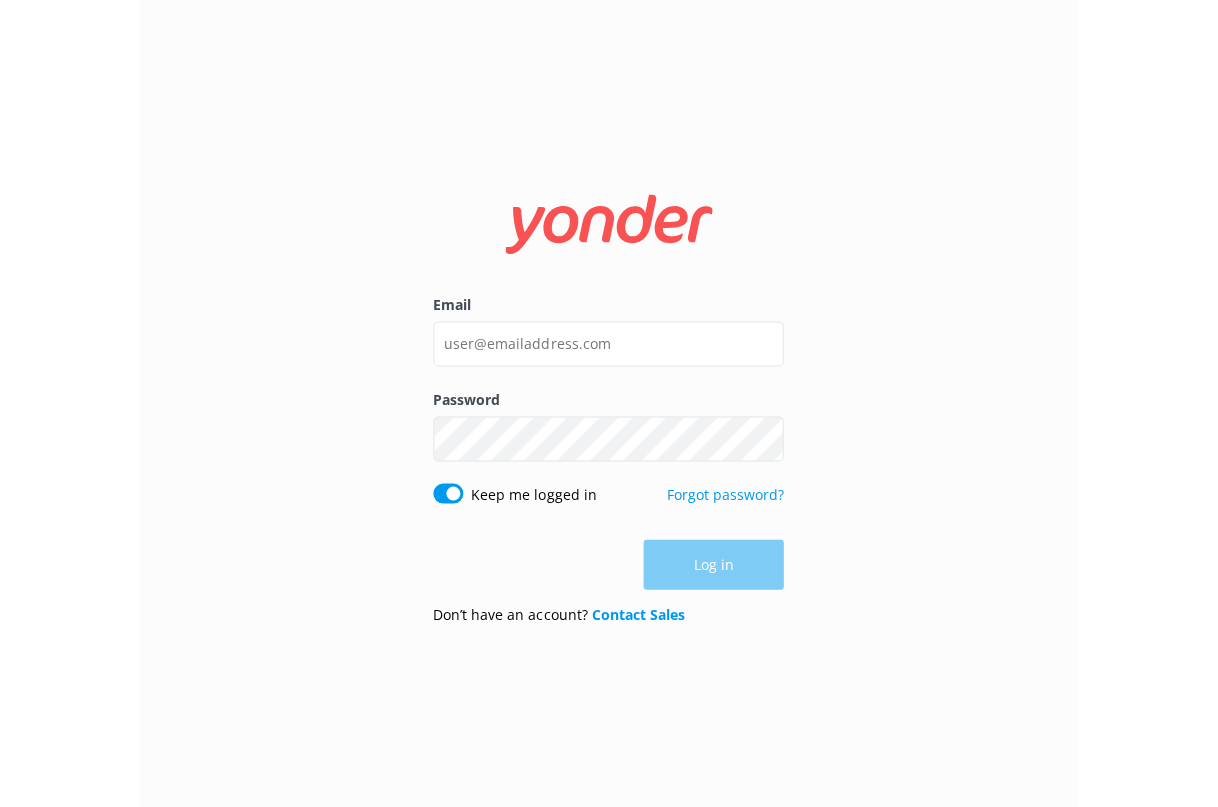 scroll, scrollTop: 0, scrollLeft: 0, axis: both 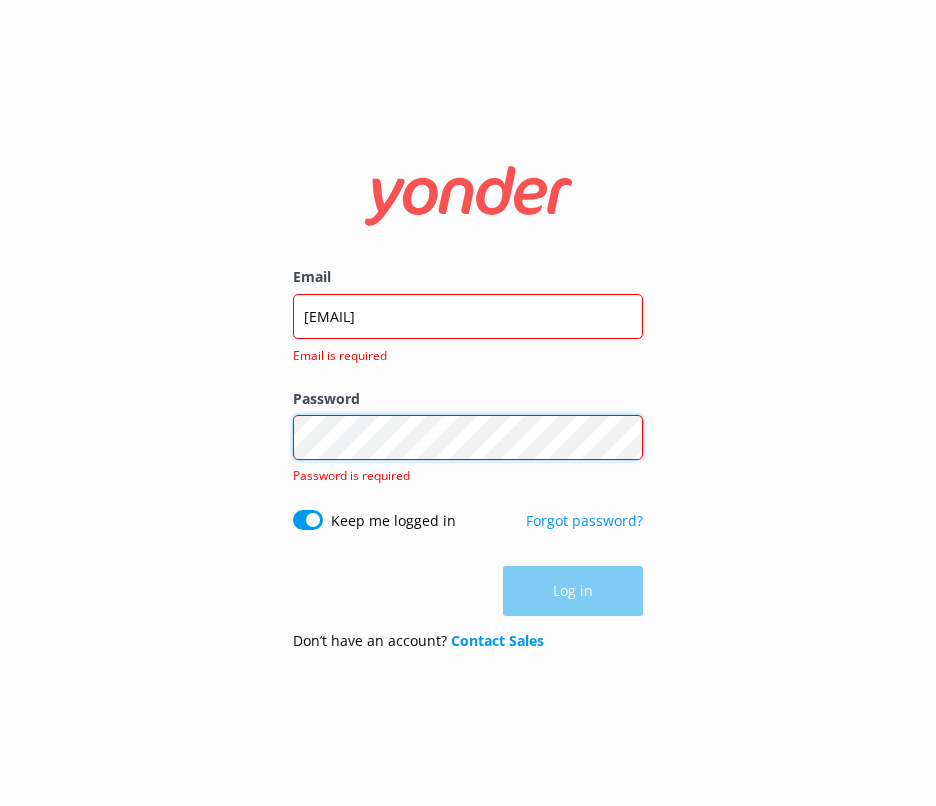 click on "Log in" at bounding box center (573, 591) 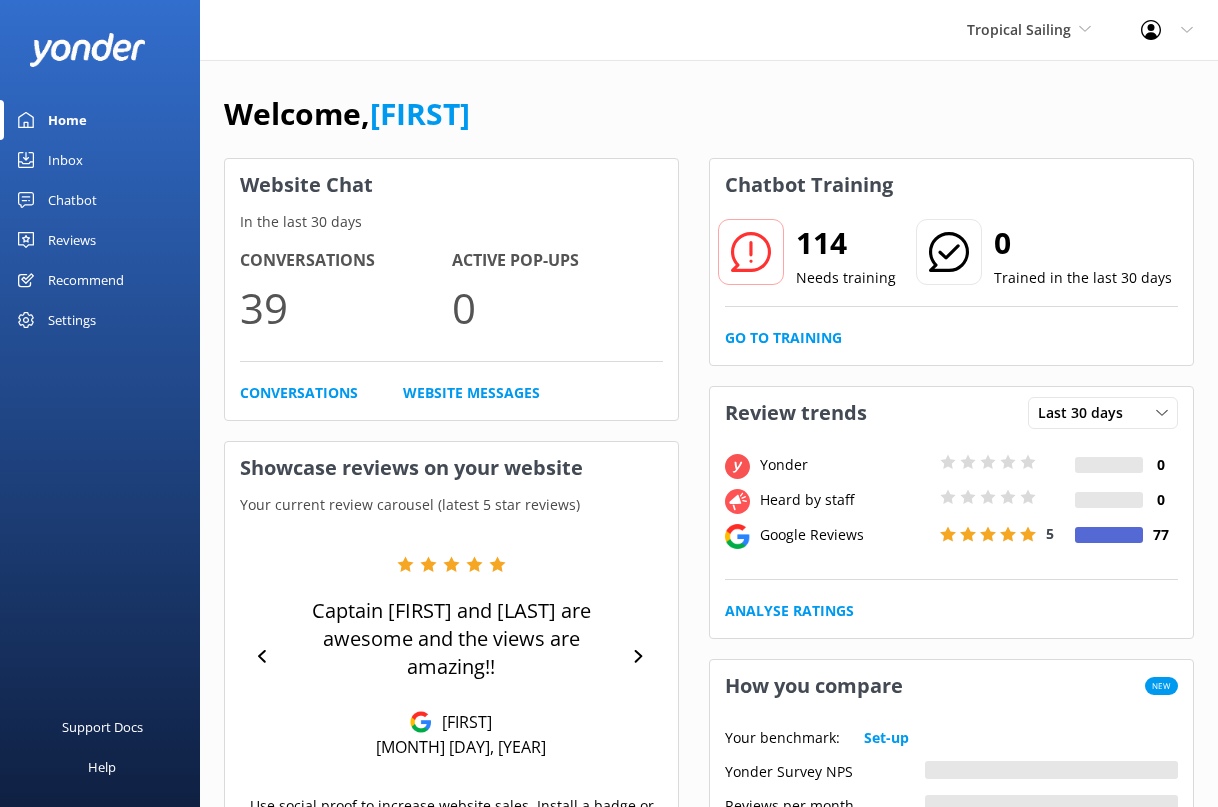 click on "114" at bounding box center [846, 243] 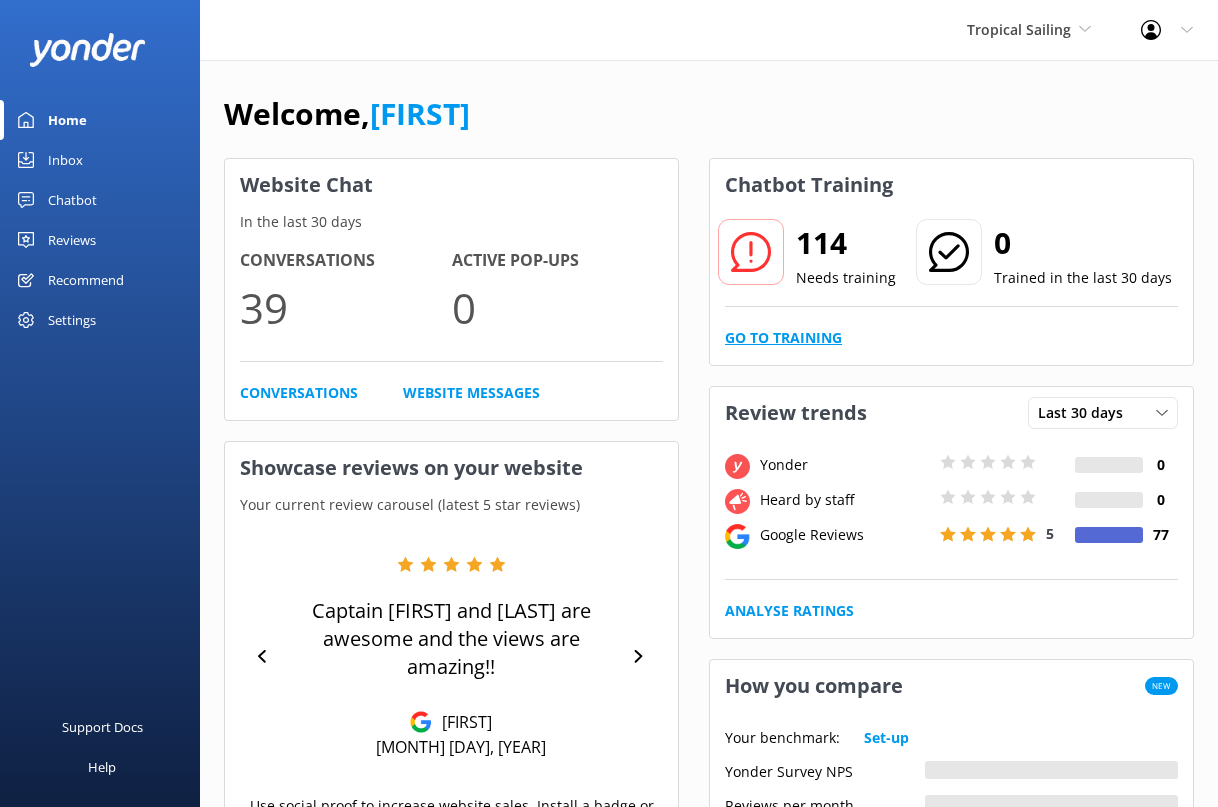 click on "Go to Training" at bounding box center [783, 338] 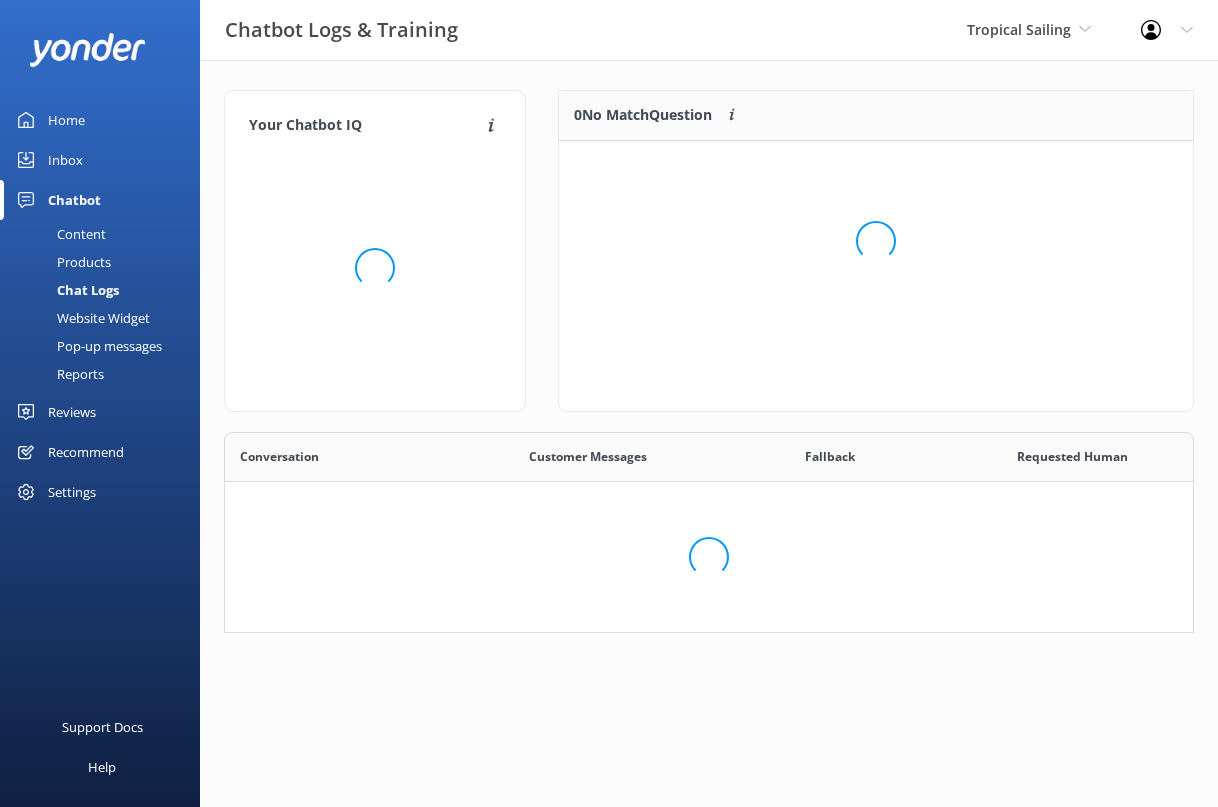 scroll, scrollTop: 1, scrollLeft: 1, axis: both 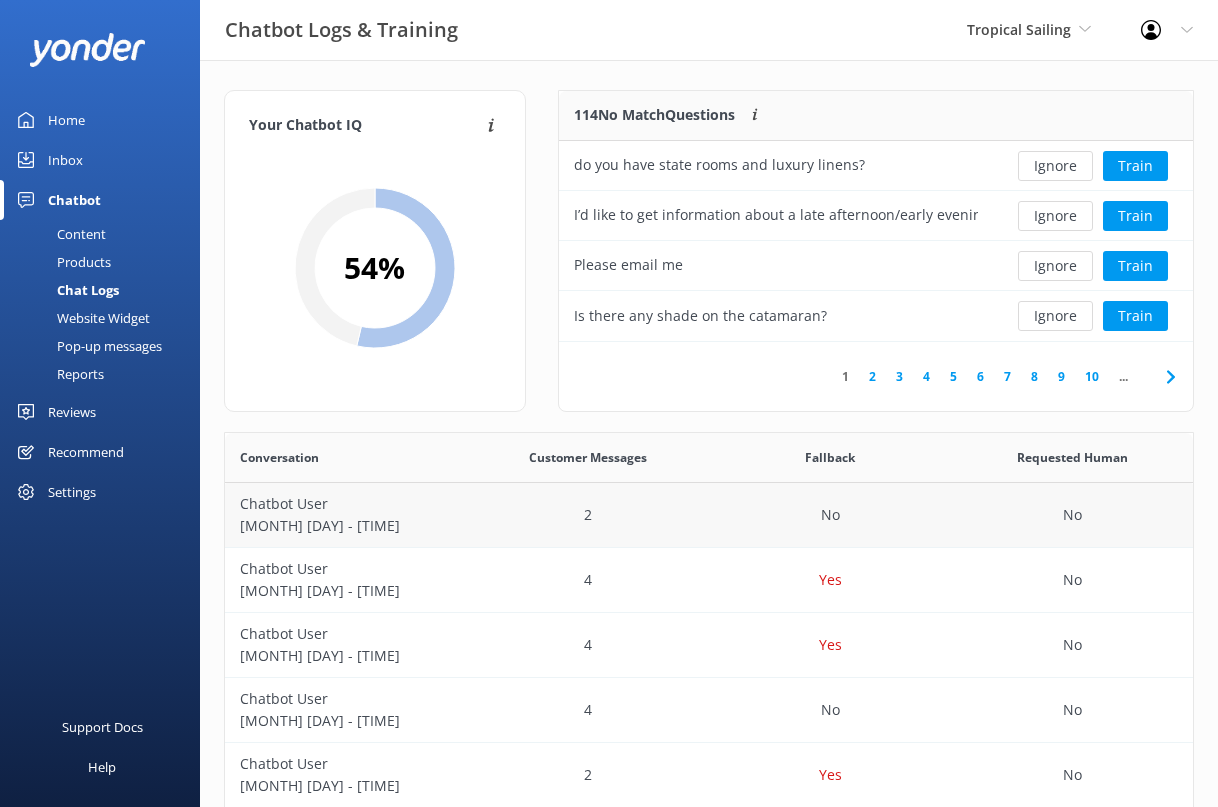 click on "[MONTH] [DAY] - [TIME]" at bounding box center (346, 526) 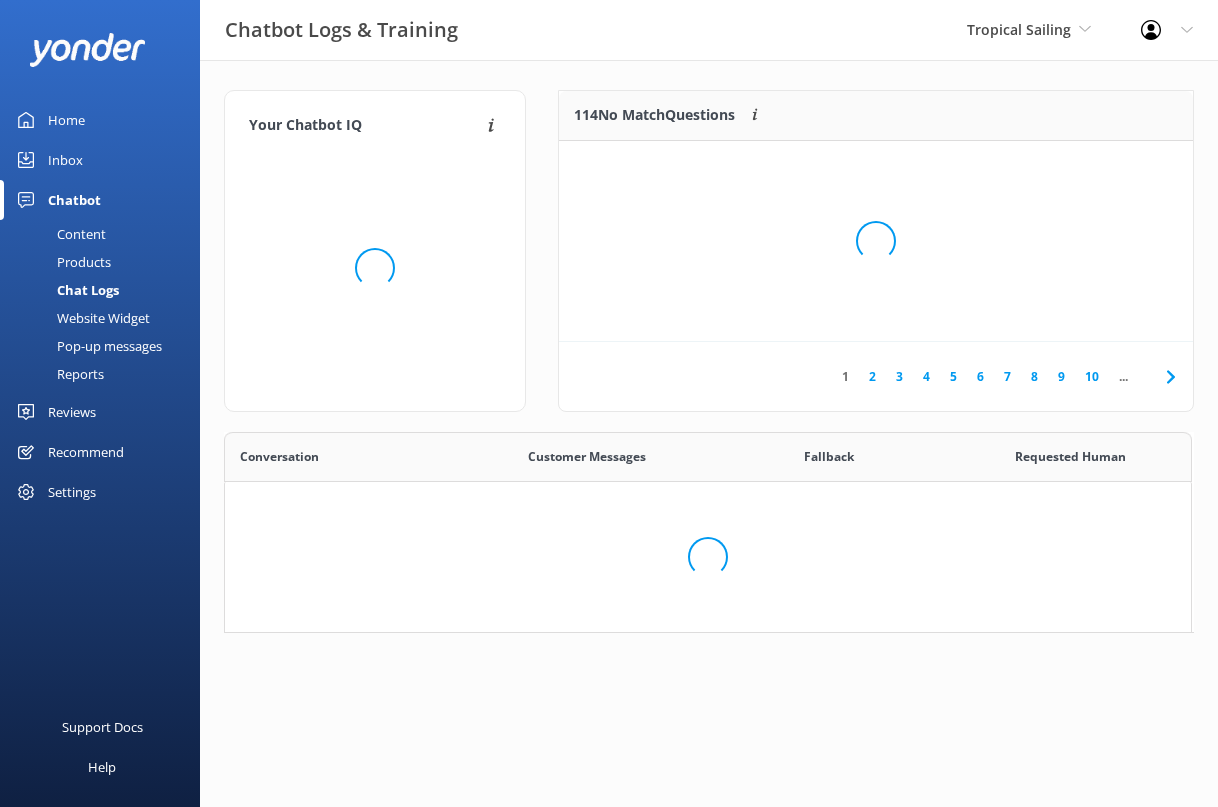scroll, scrollTop: 251, scrollLeft: 634, axis: both 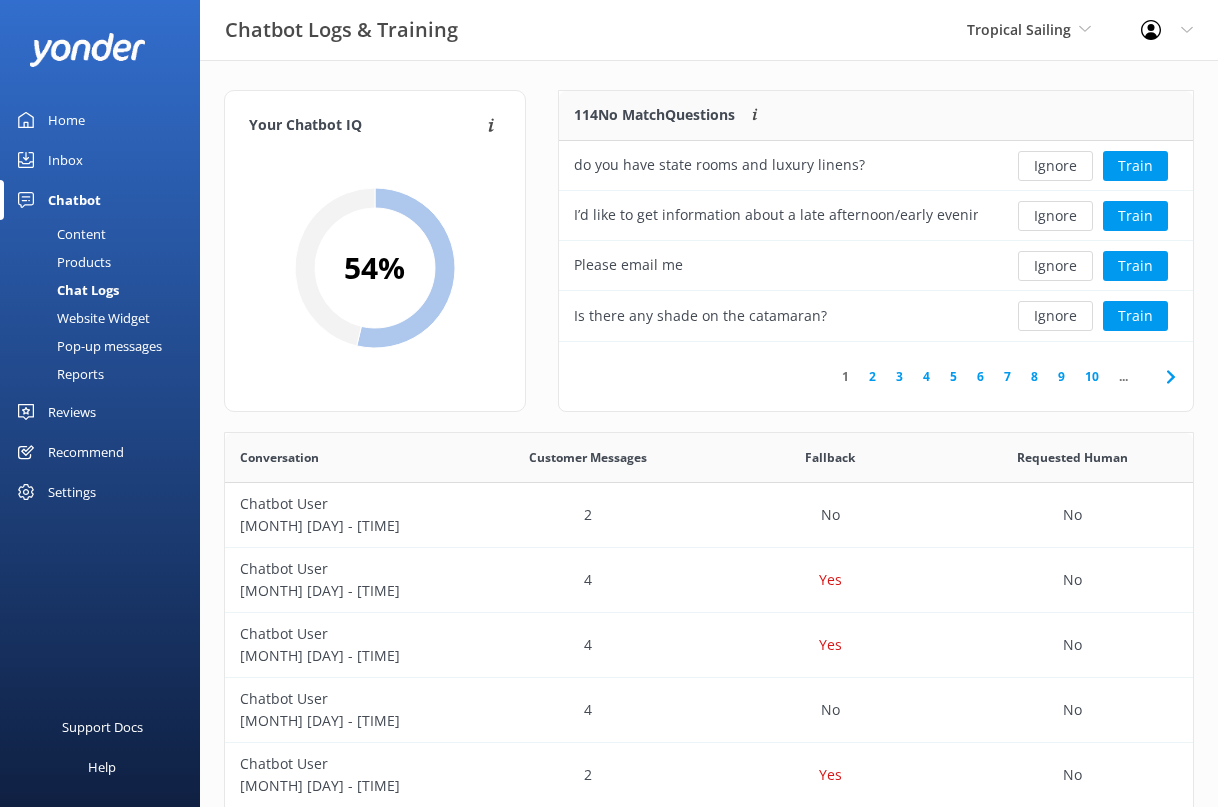 click on "Chat Logs" at bounding box center [65, 290] 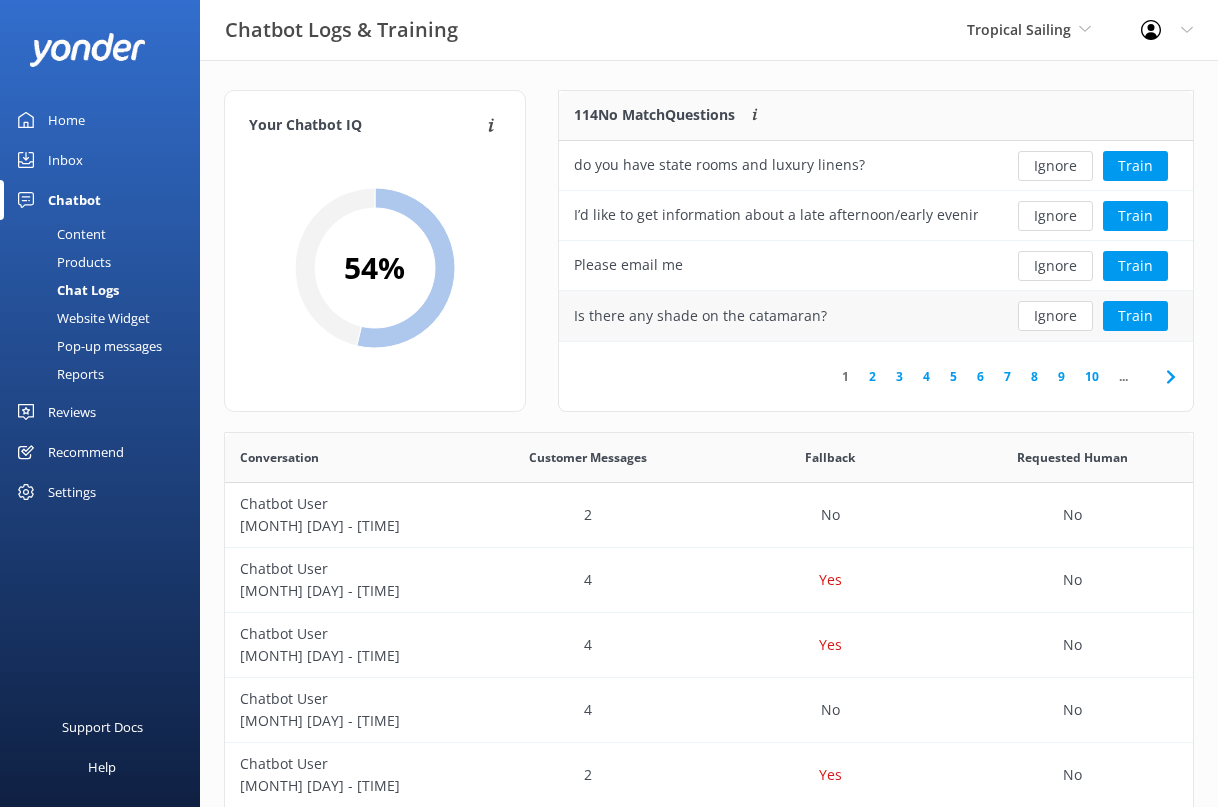 scroll, scrollTop: 1, scrollLeft: 0, axis: vertical 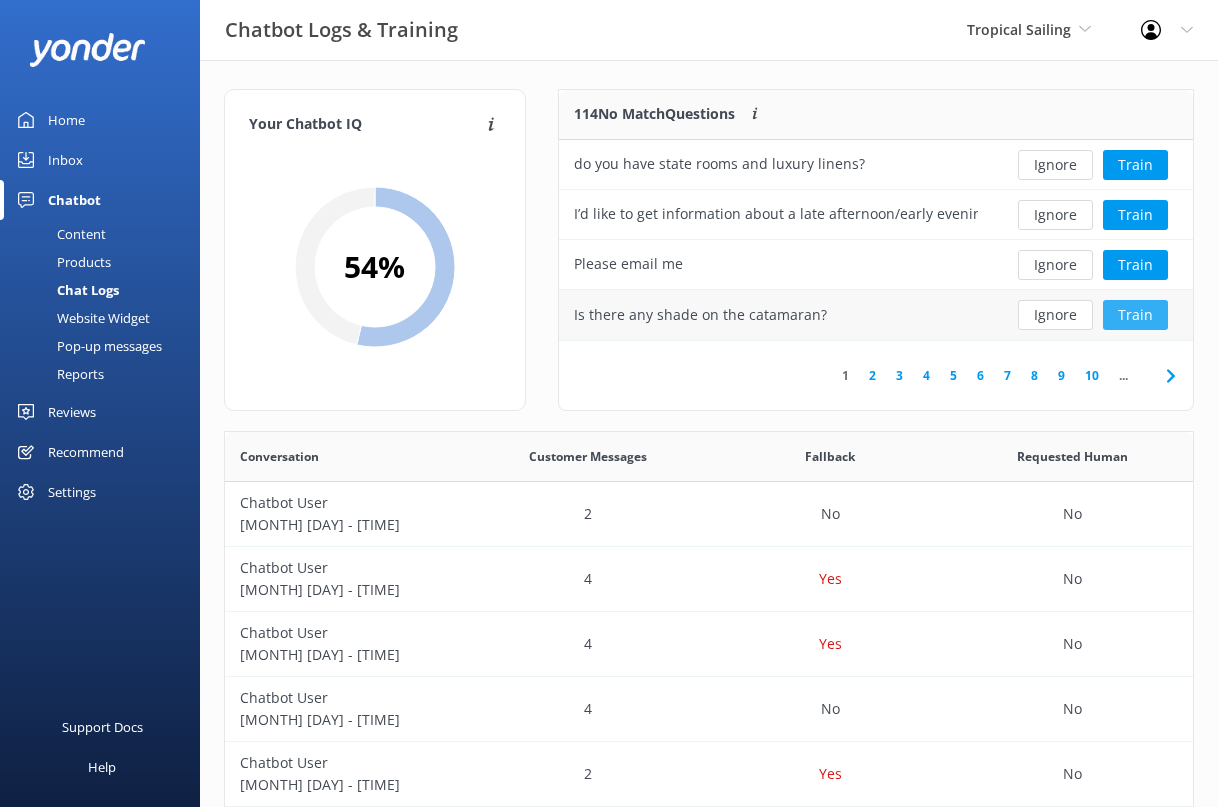 click on "Train" at bounding box center (1135, 315) 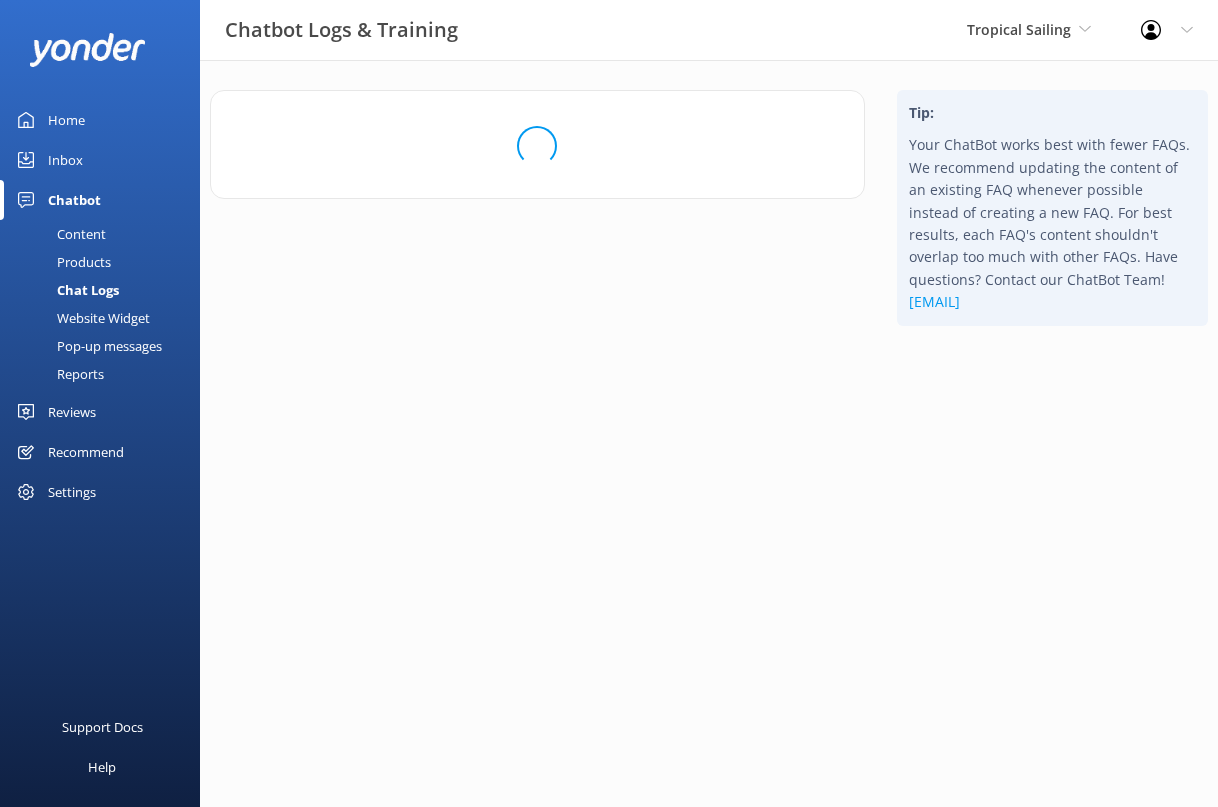 scroll, scrollTop: 0, scrollLeft: 0, axis: both 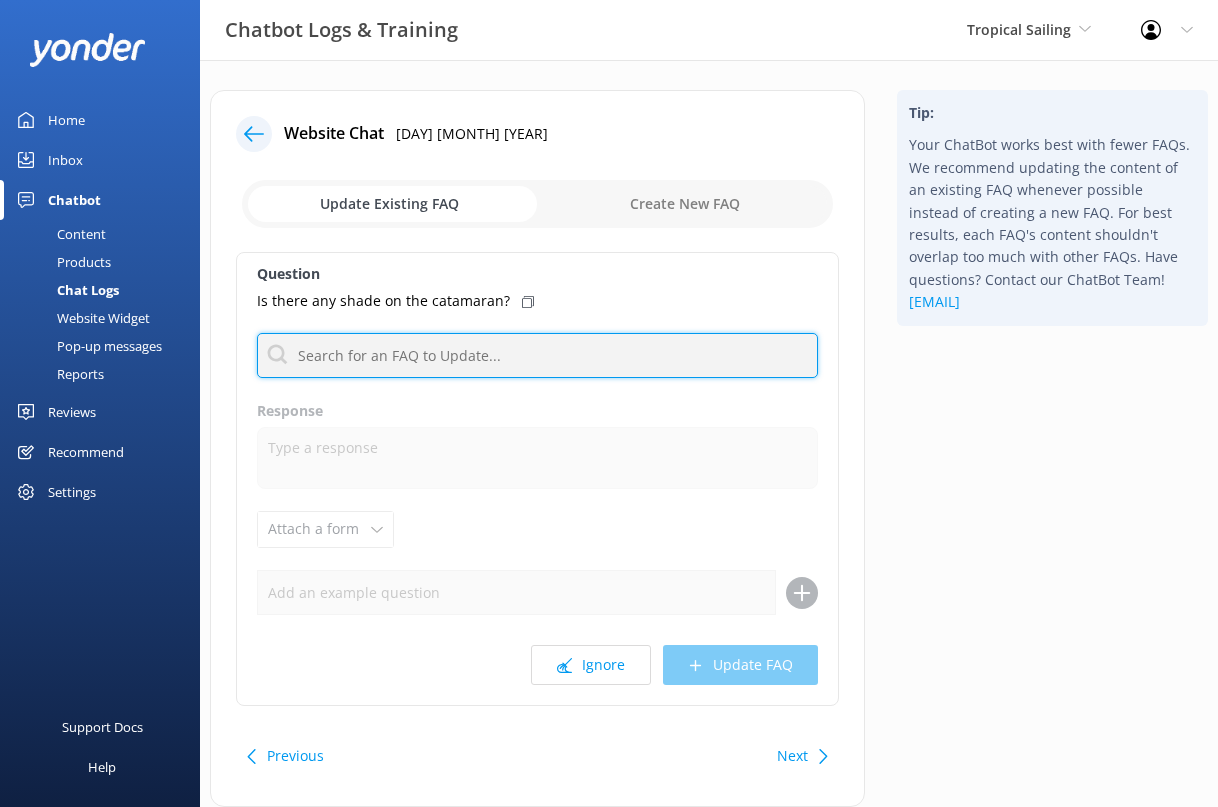 click at bounding box center (537, 355) 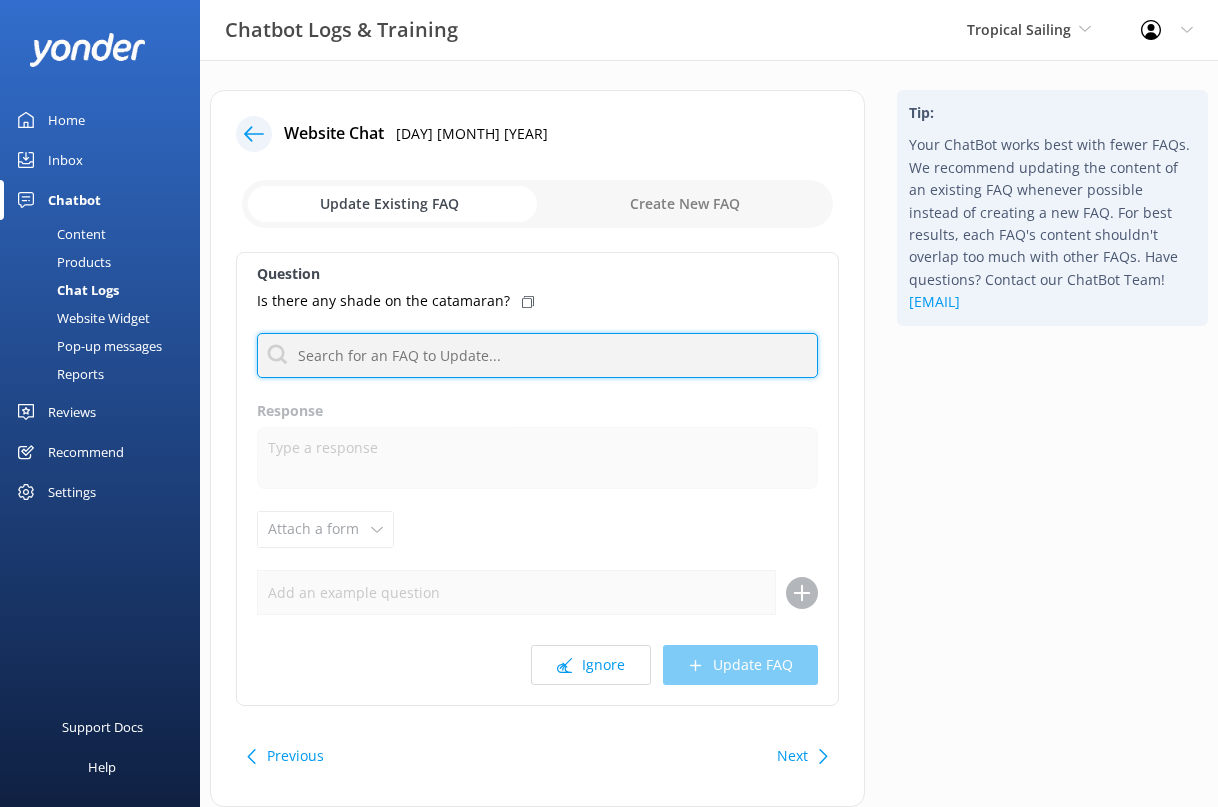 click at bounding box center (537, 355) 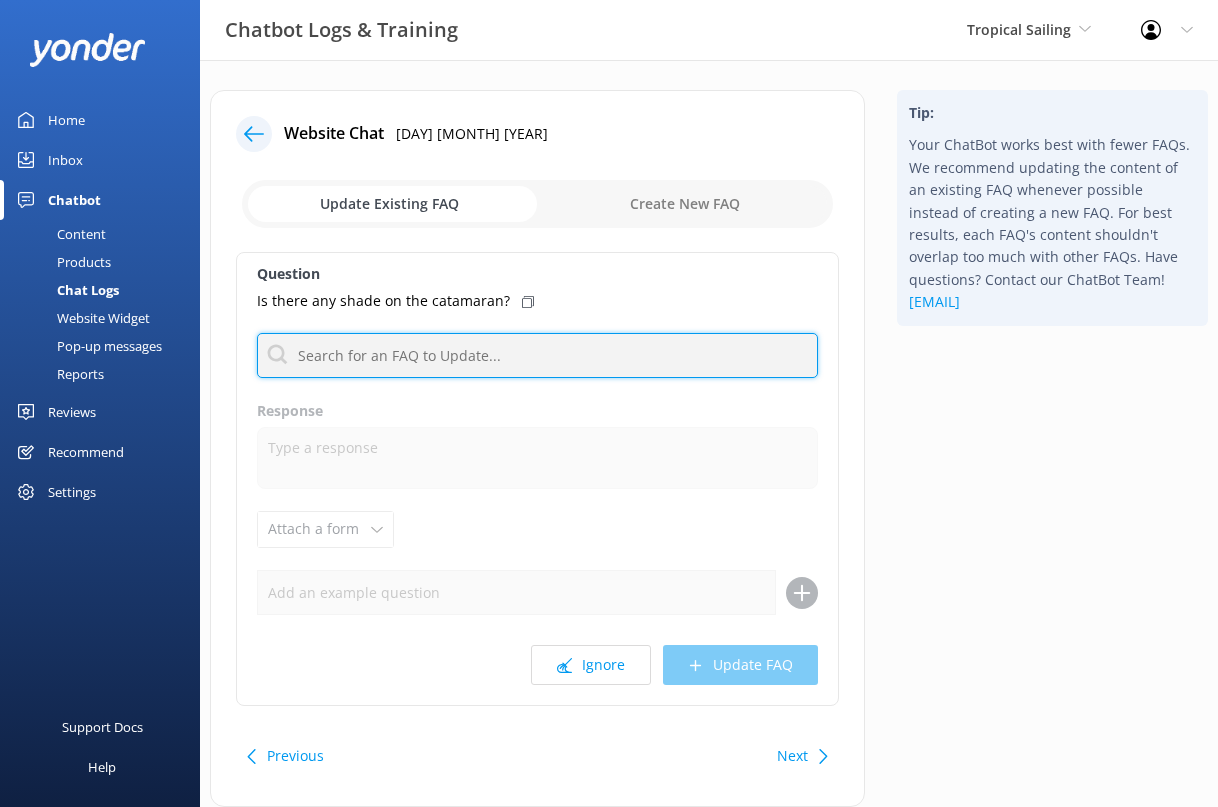 click at bounding box center (537, 355) 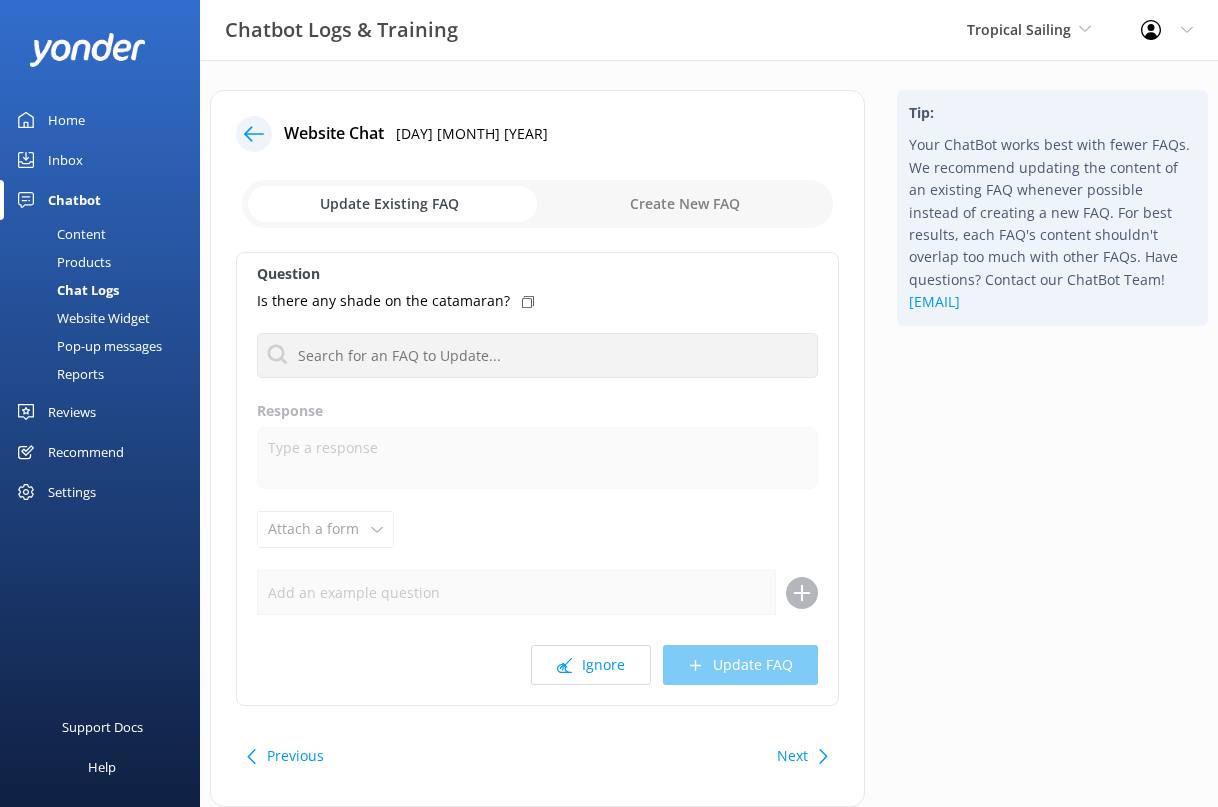 click on "Question Is there any shade on the catamaran?  No FAQs available Response Attach a form Leave contact details Check availability Ignore Update FAQ" at bounding box center [537, 479] 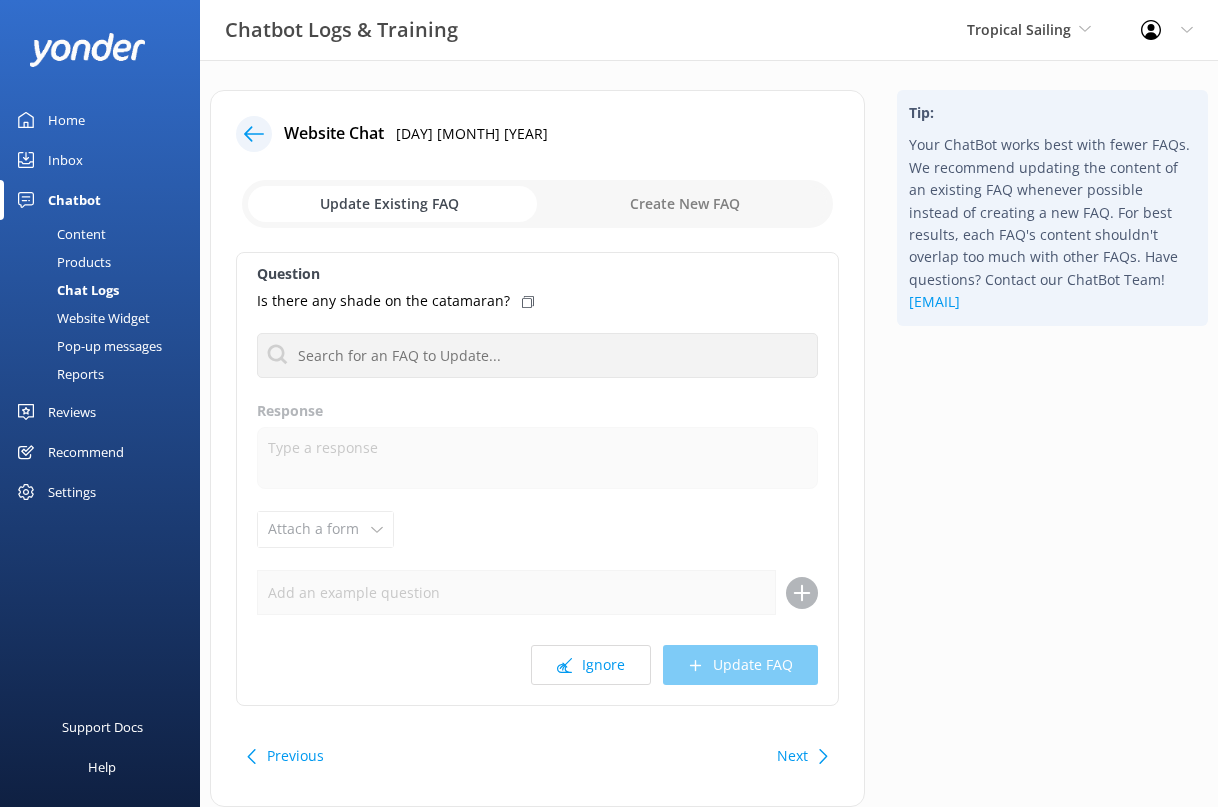 click on "Content" at bounding box center [59, 234] 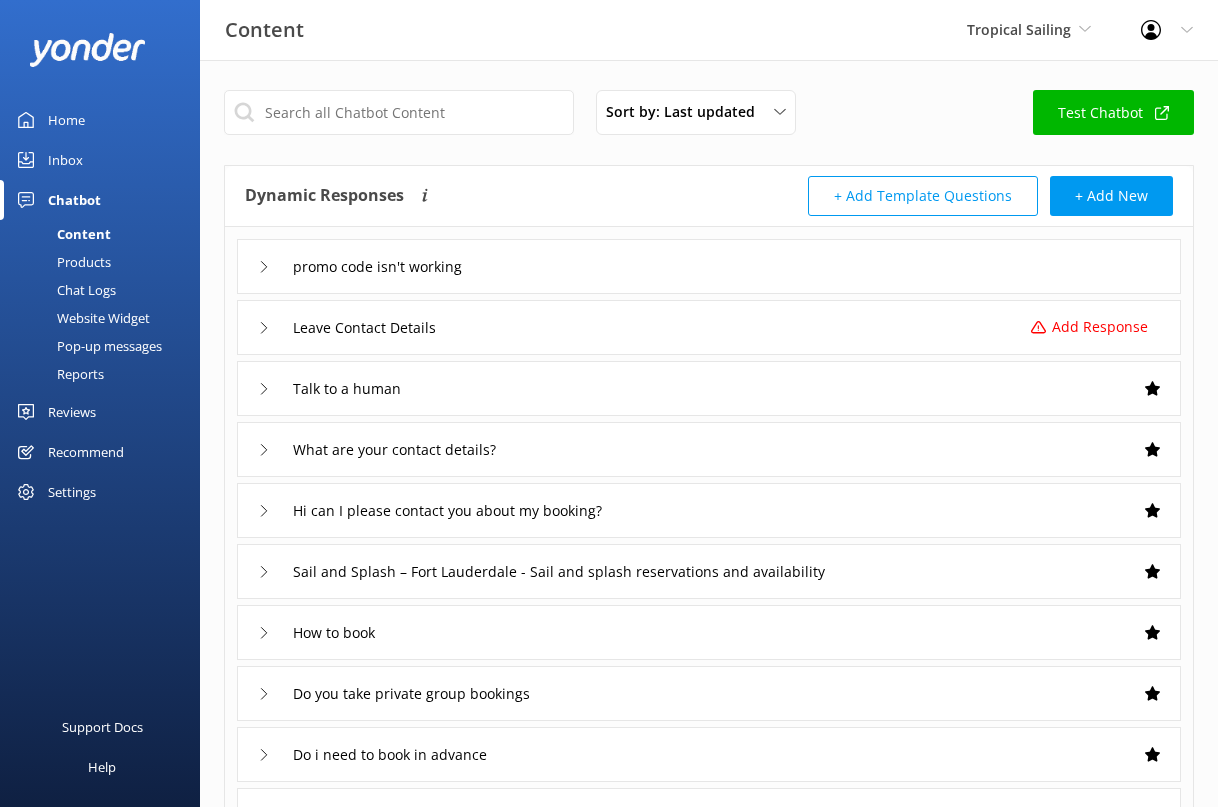 click on "Chatbot" at bounding box center [74, 200] 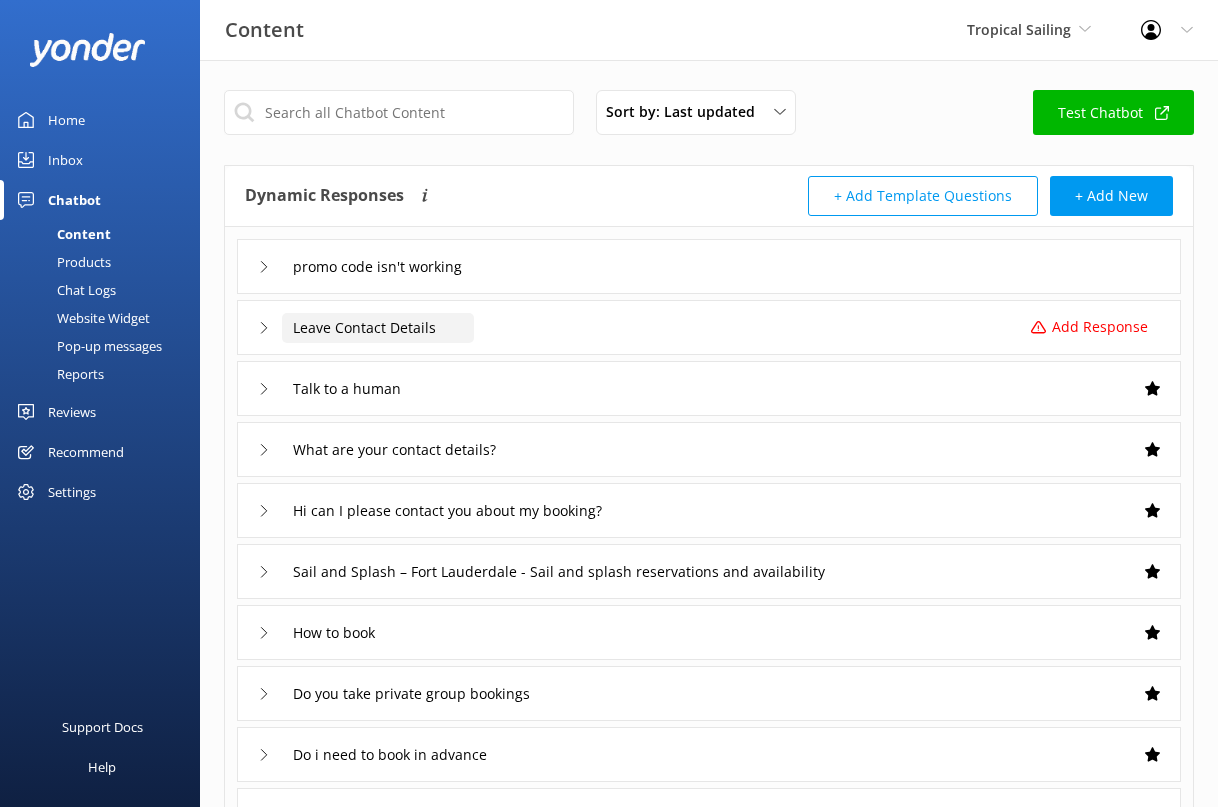 click on "Leave Contact Details" at bounding box center [390, 267] 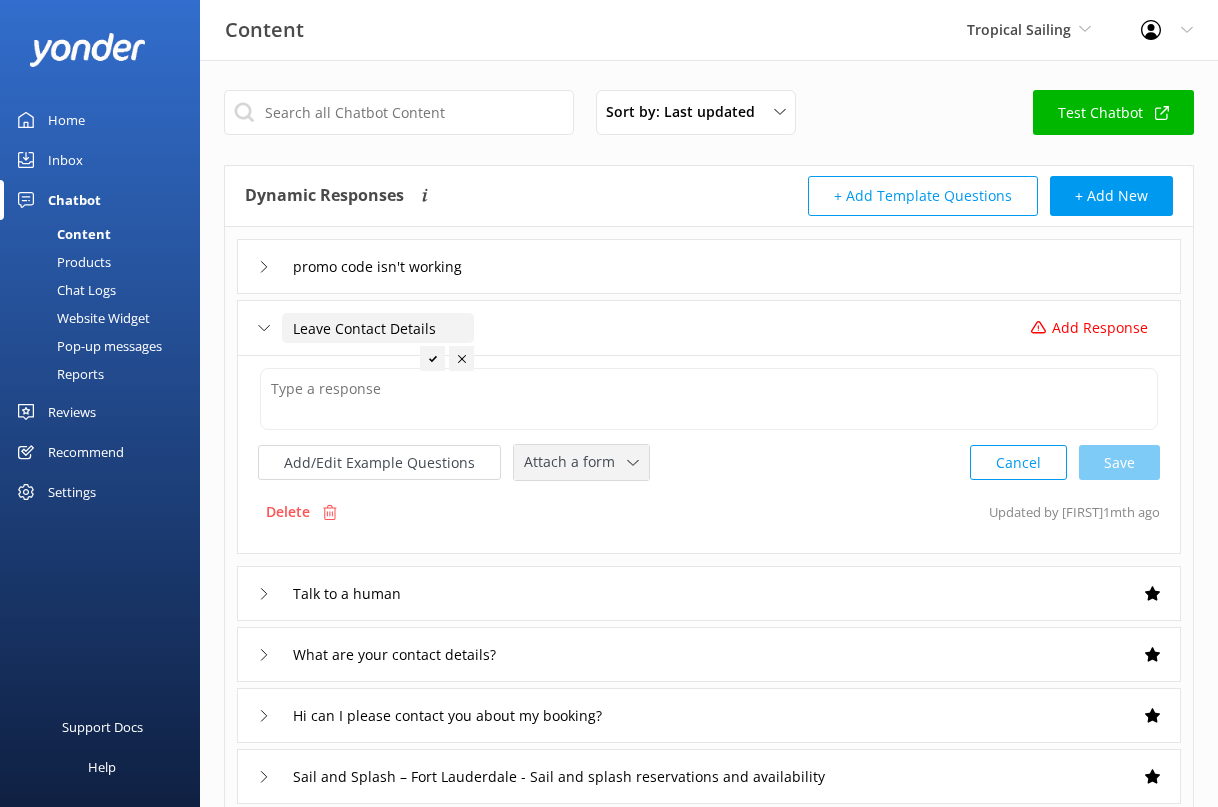 click on "Attach a form" at bounding box center (575, 462) 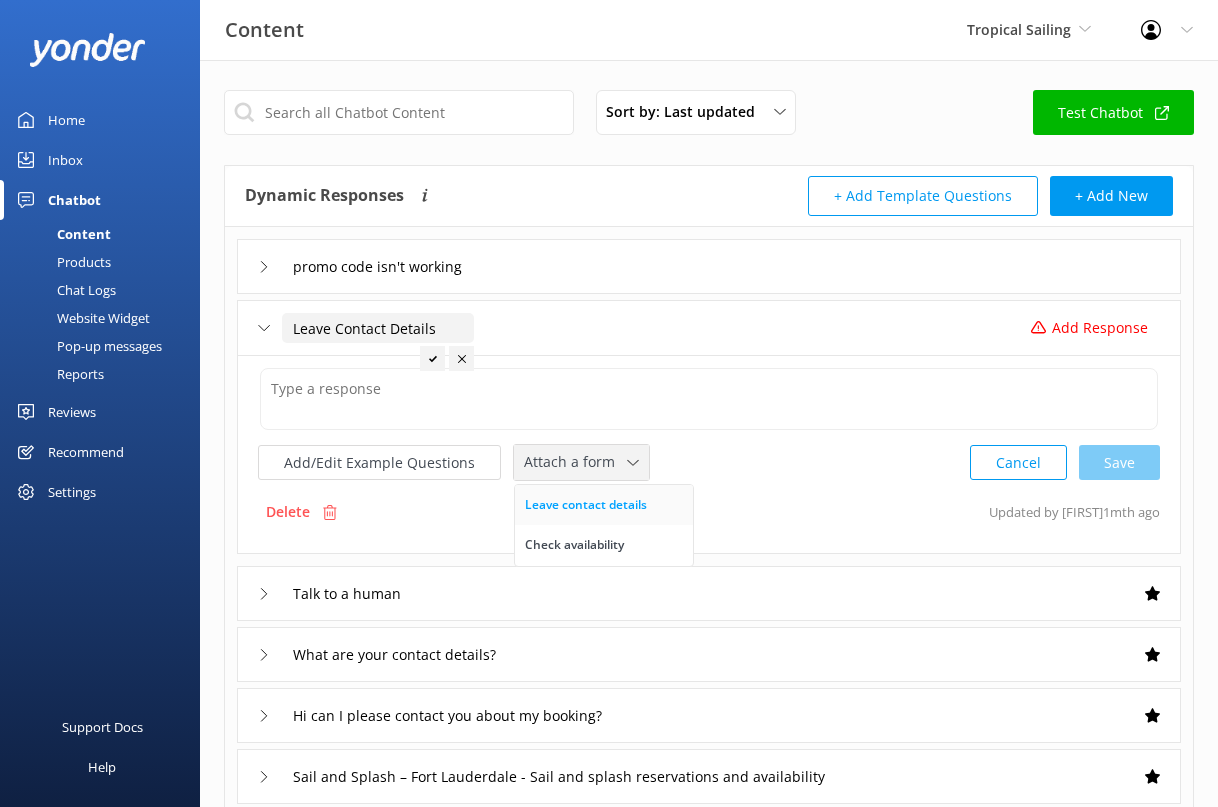 click on "Leave contact details" at bounding box center (586, 505) 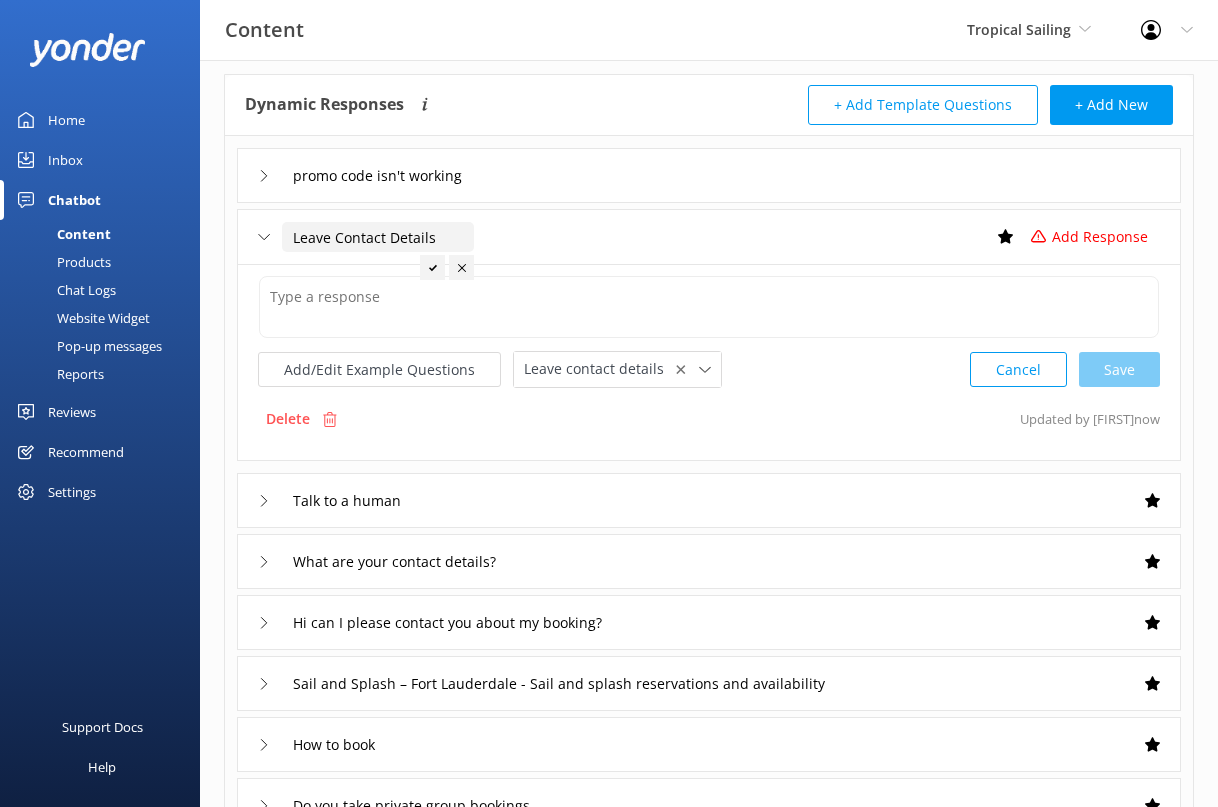 scroll, scrollTop: 100, scrollLeft: 0, axis: vertical 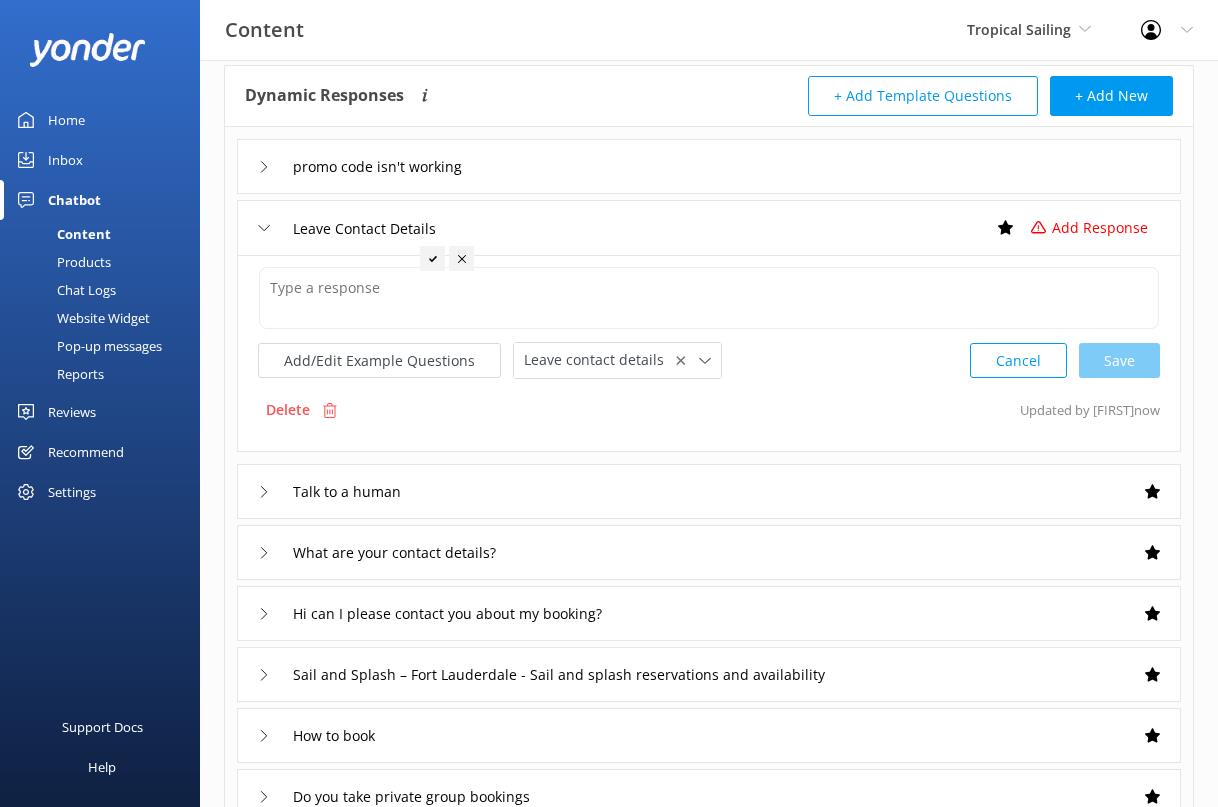 click 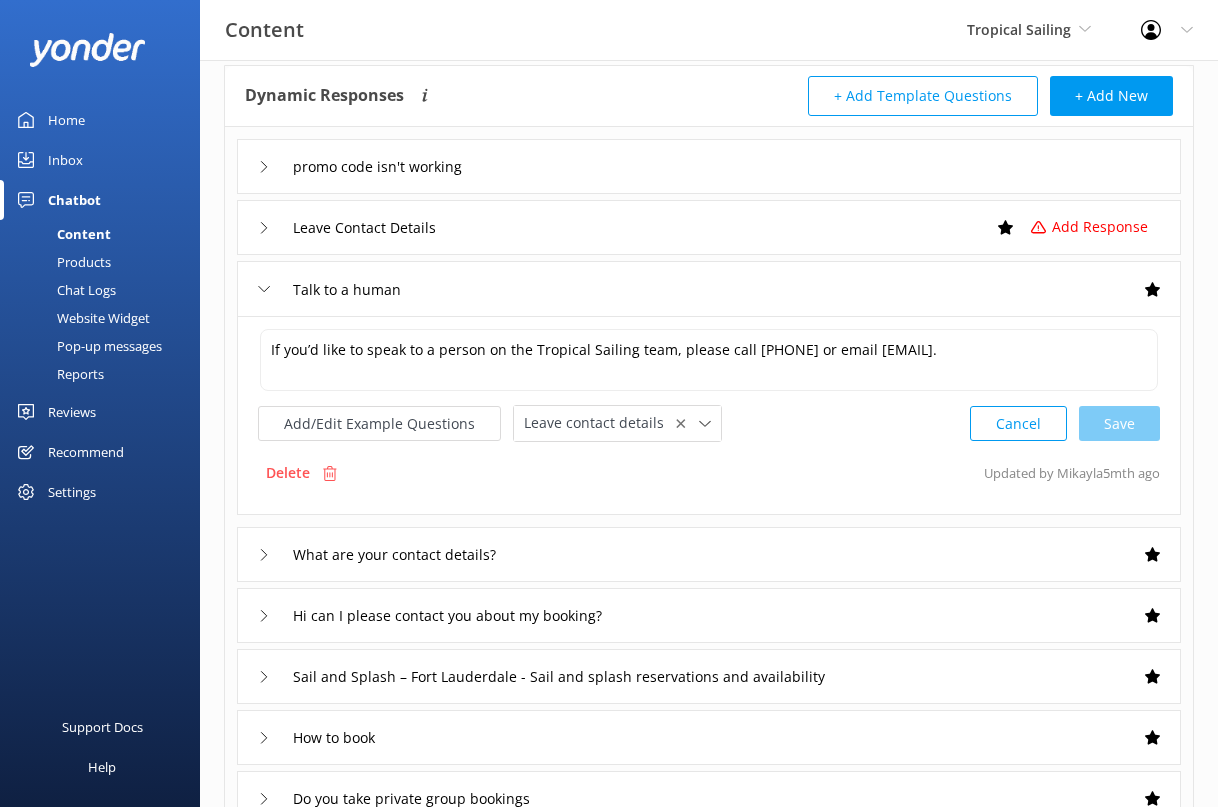 click 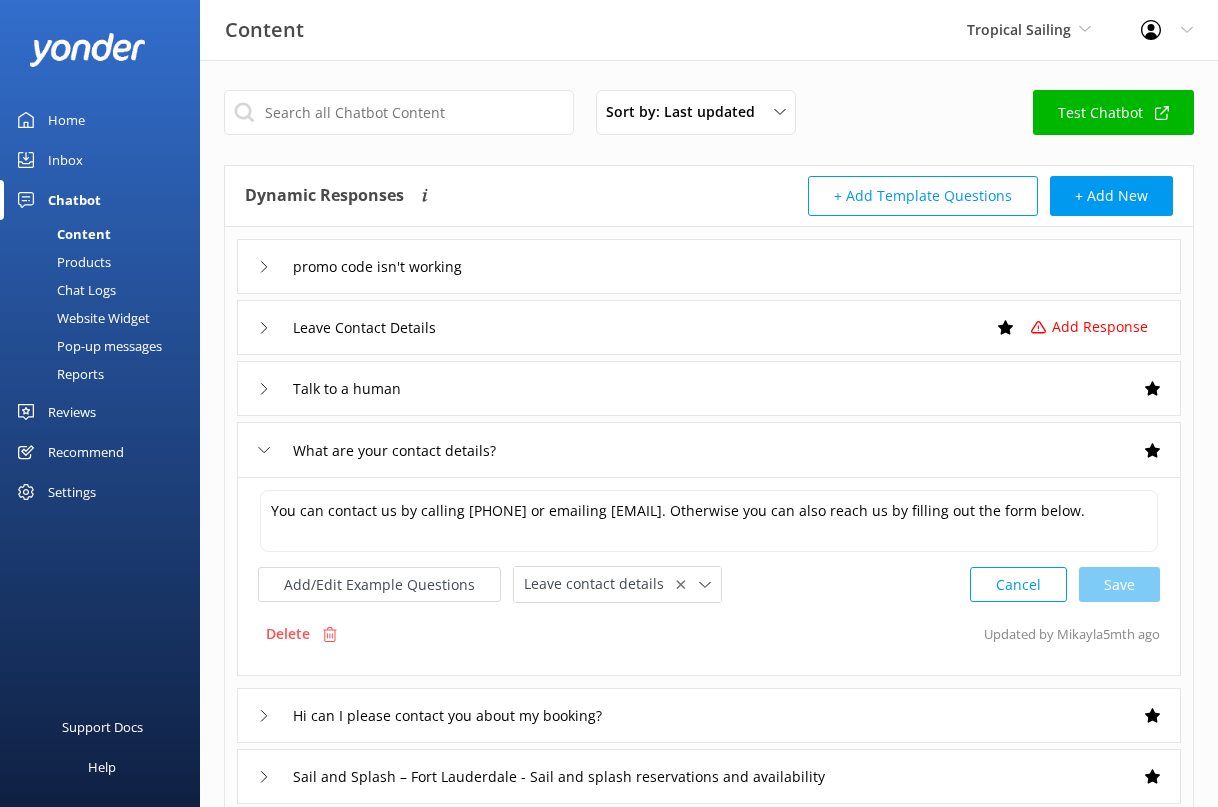 scroll, scrollTop: 0, scrollLeft: 0, axis: both 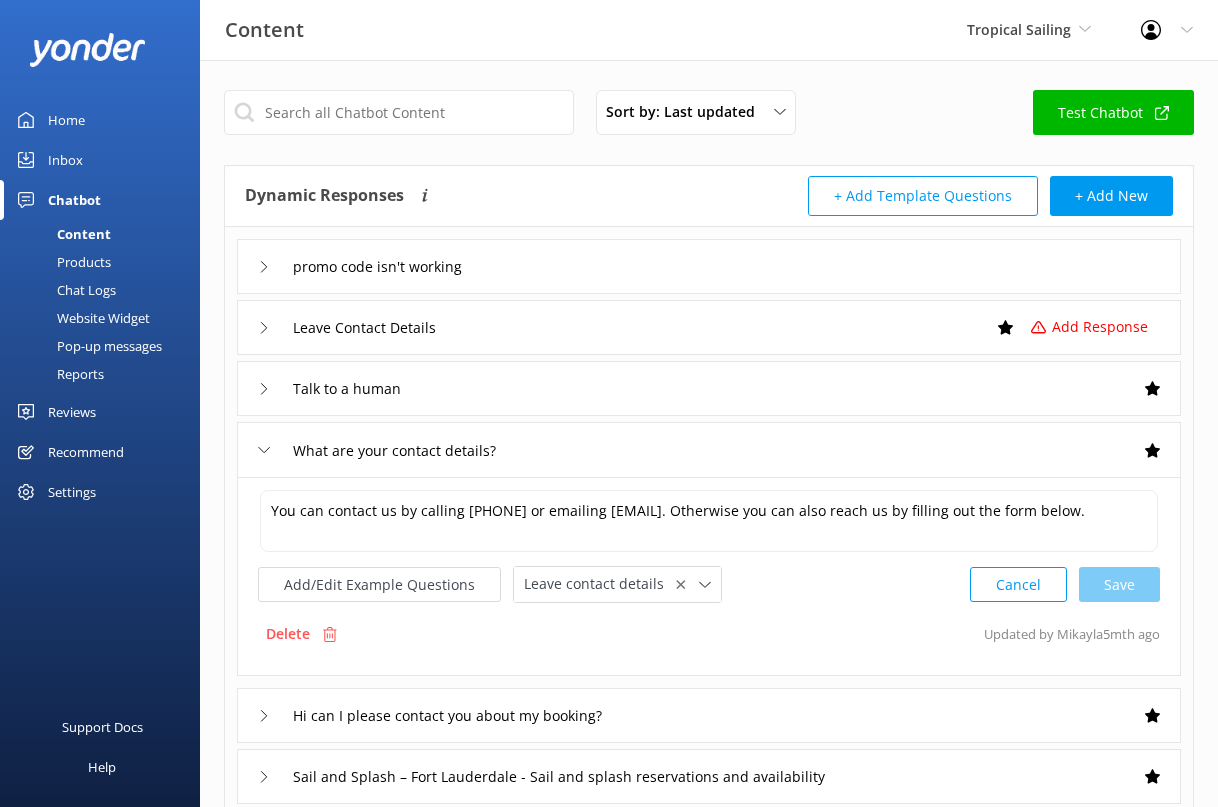 click on "Inbox" at bounding box center (65, 160) 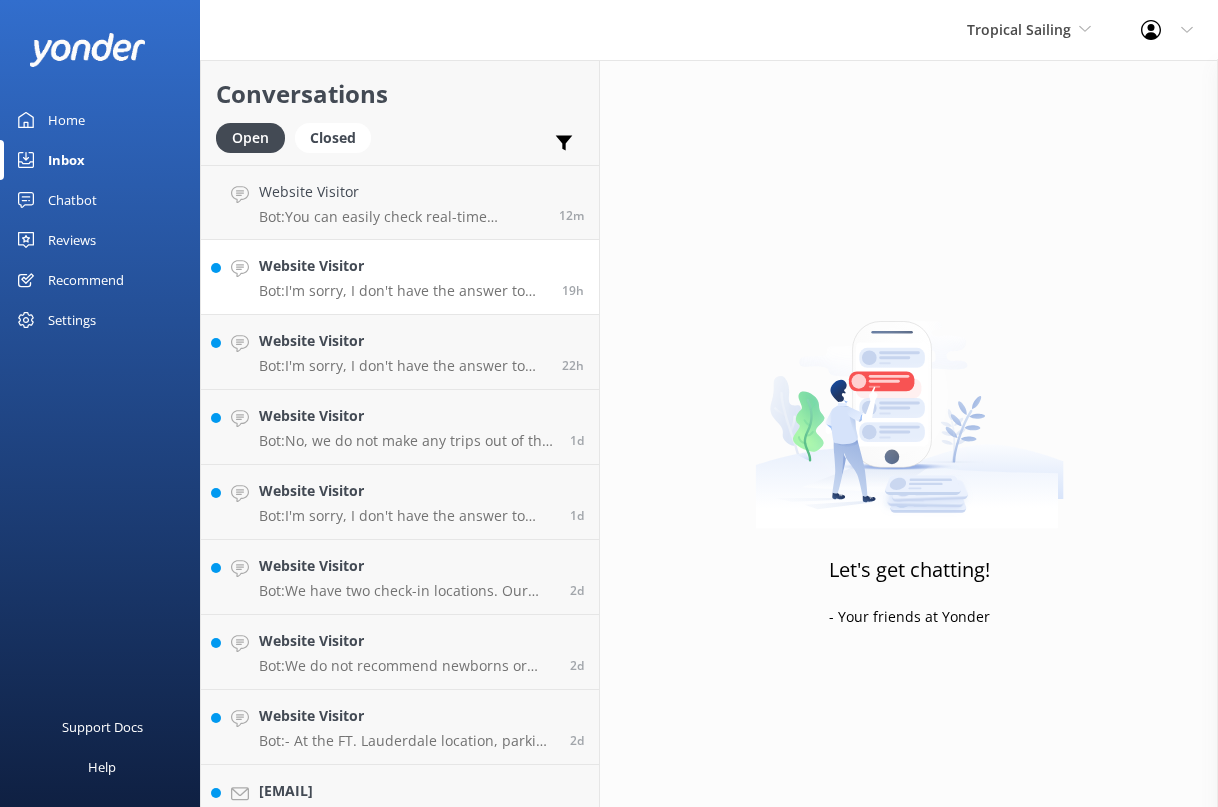 click on "Website Visitor Bot:  I'm sorry, I don't have the answer to that in my knowledge base.  Please try rephrasing your question and I will see if I can supply the answer. Otherwise you can contact us by filling out the form below, call [PHONE] or email [EMAIL]. 19h" at bounding box center (400, 277) 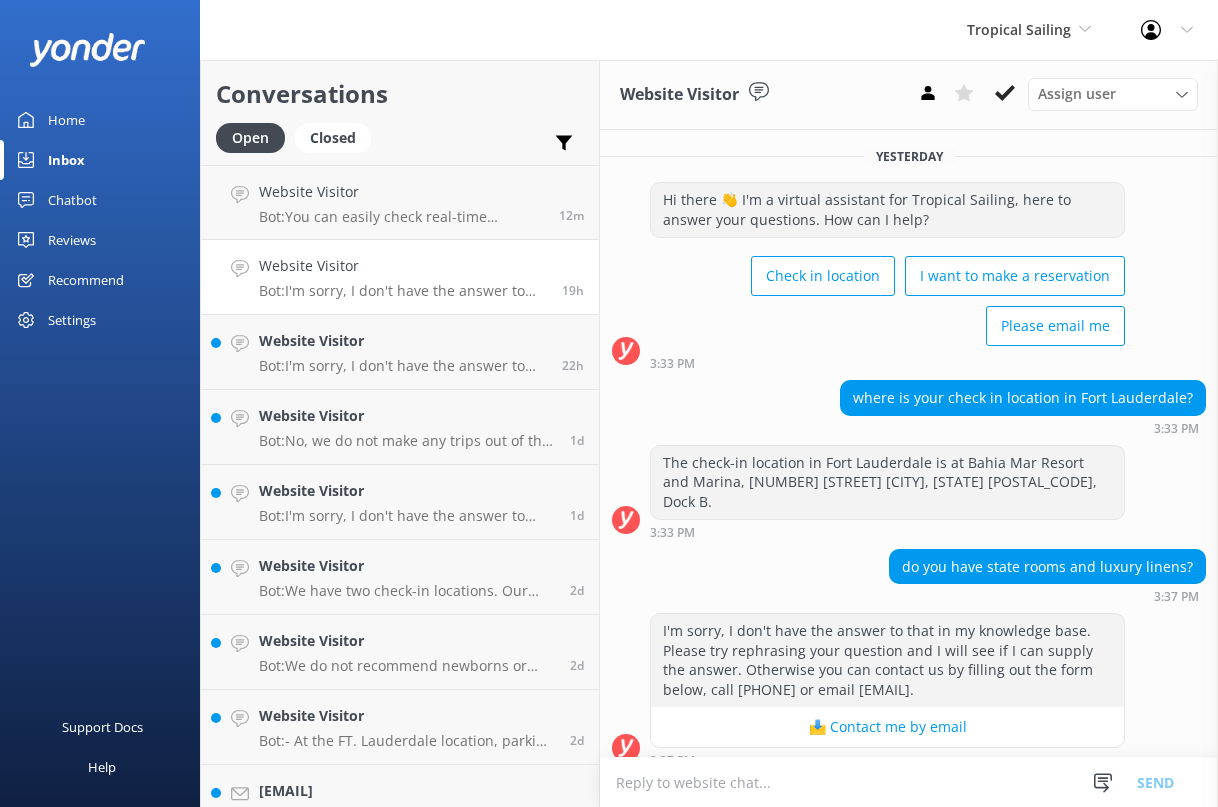 click on "📩 Contact me by email" at bounding box center (887, 727) 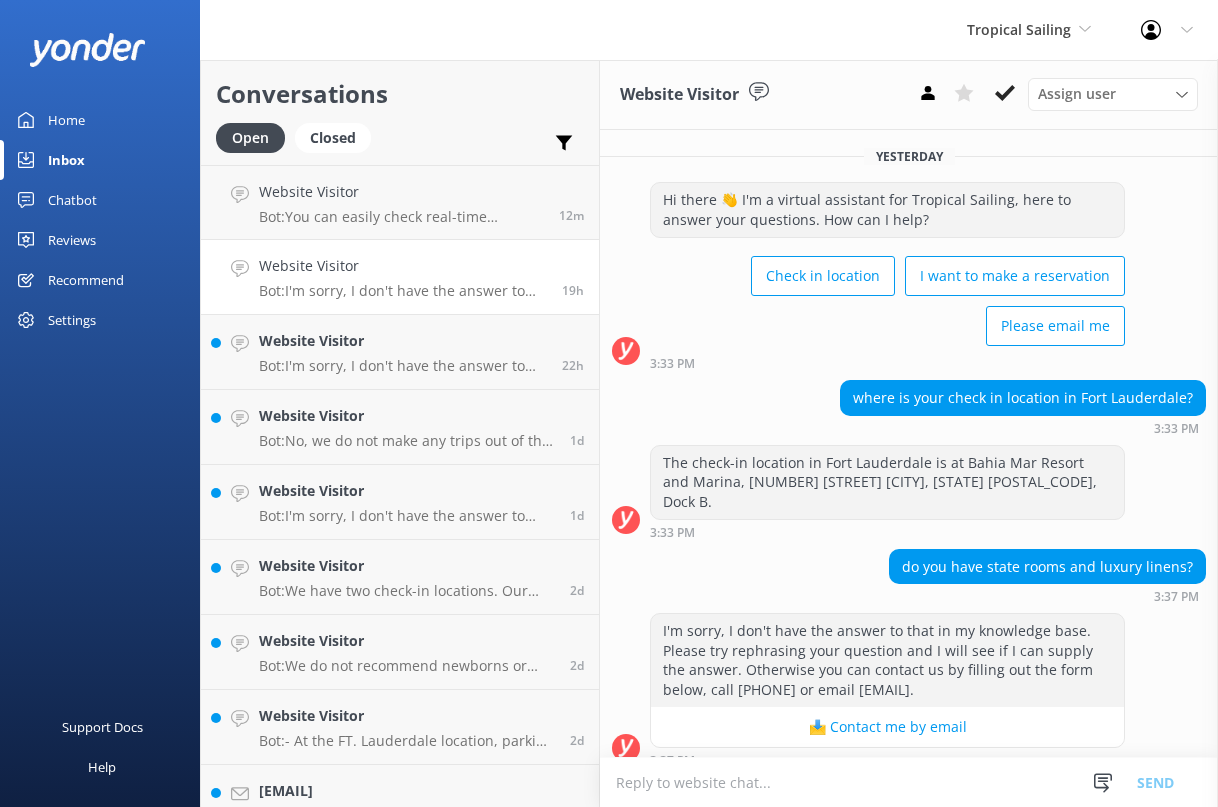 scroll, scrollTop: 0, scrollLeft: 0, axis: both 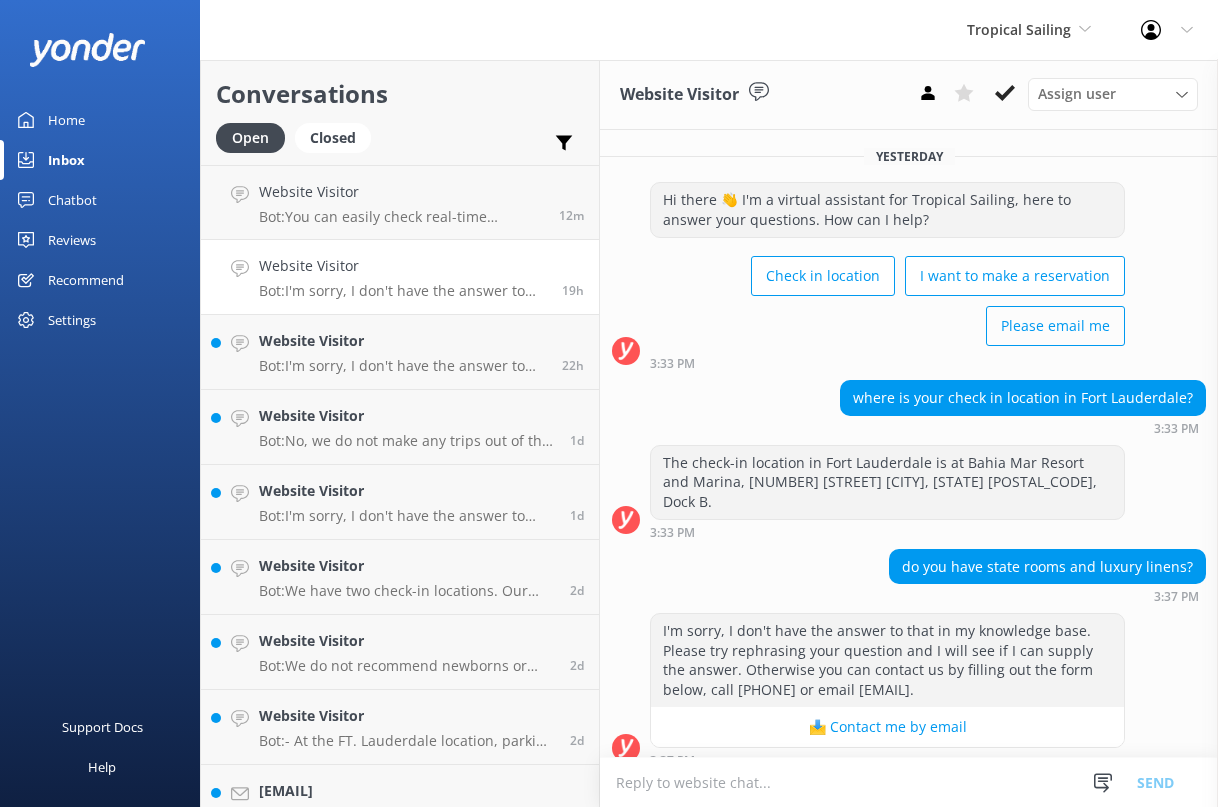 click on "Please email me" at bounding box center (1055, 326) 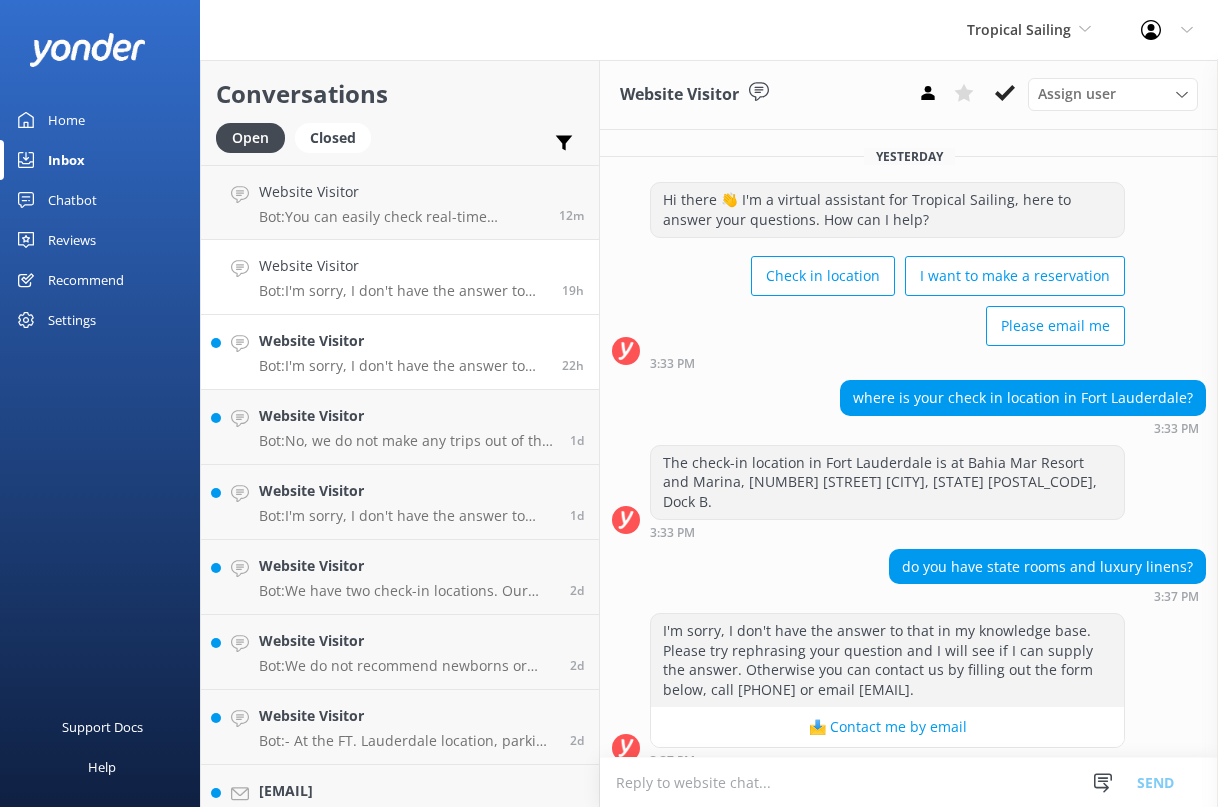 click on "Bot:  I'm sorry, I don't have the answer to that in my knowledge base.  Please try rephrasing your question and I will see if I can supply the answer. Otherwise you can contact us by filling out the form below, call [PHONE] or email [EMAIL]." at bounding box center [403, 366] 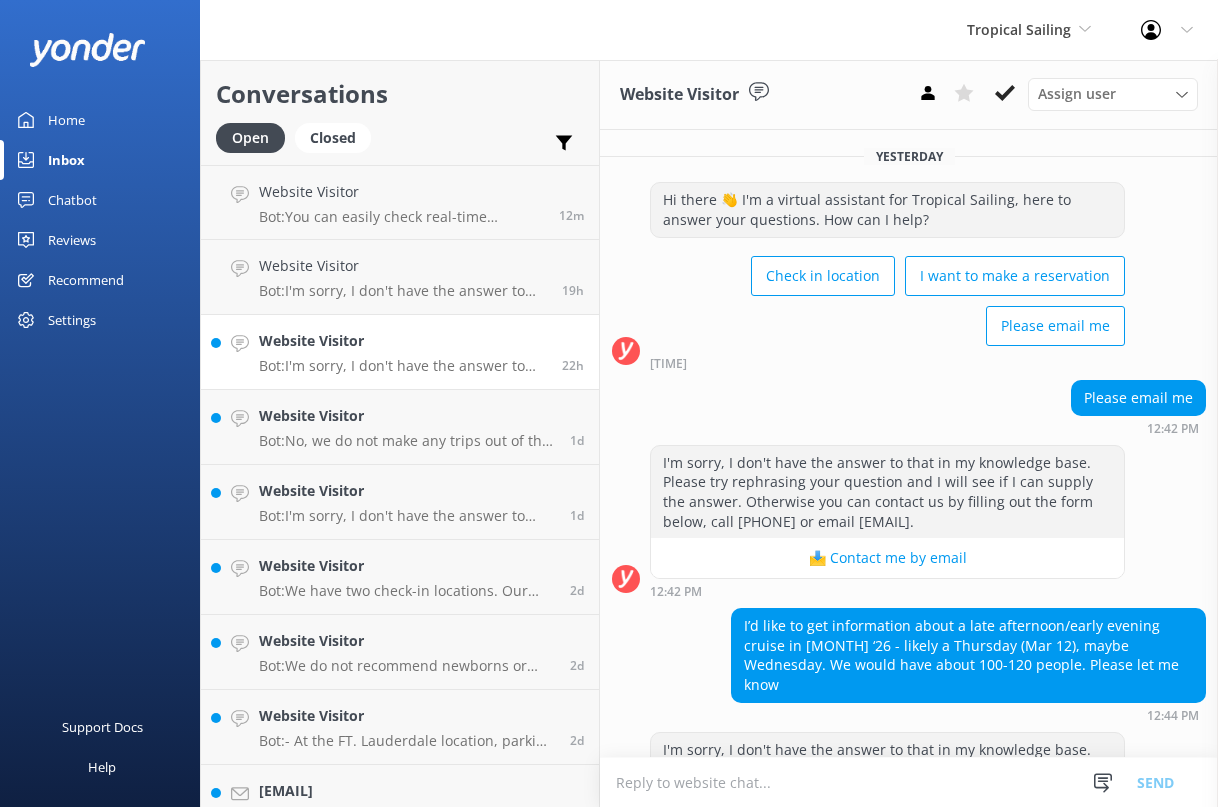 scroll, scrollTop: 109, scrollLeft: 0, axis: vertical 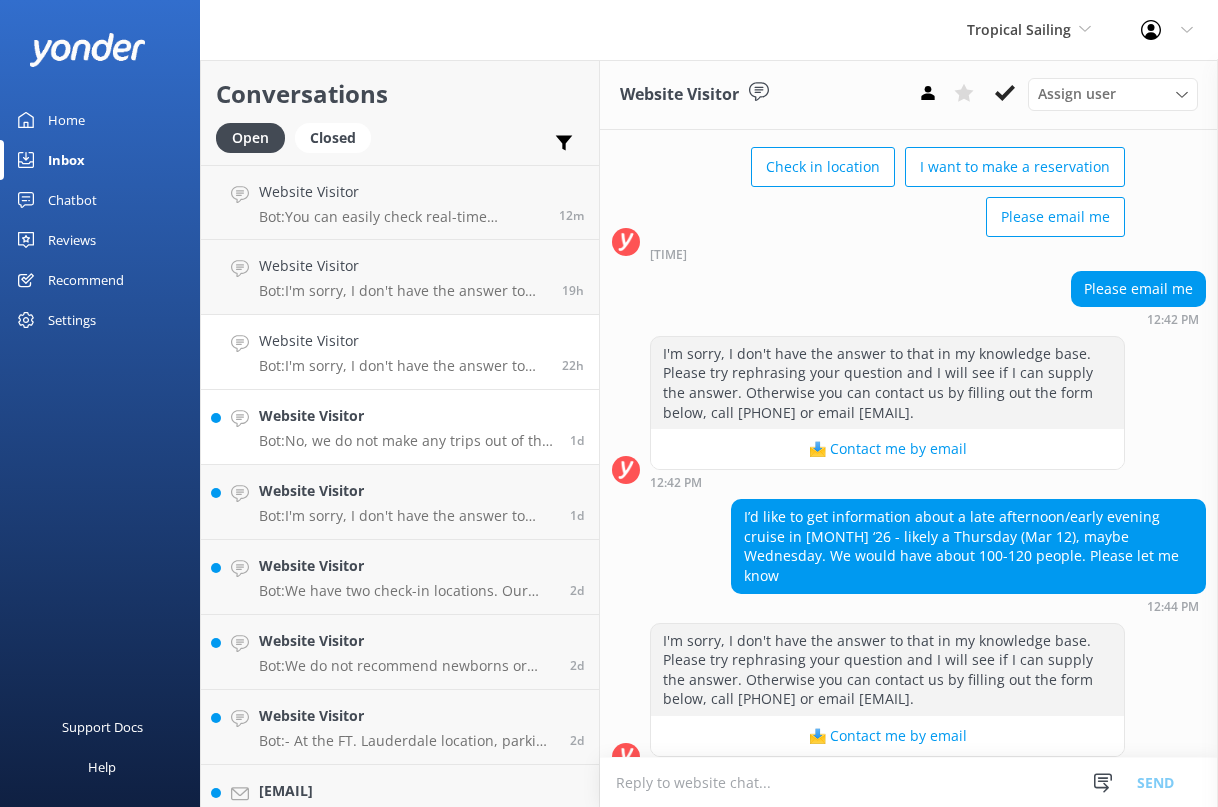 click on "Website Visitor" at bounding box center [407, 416] 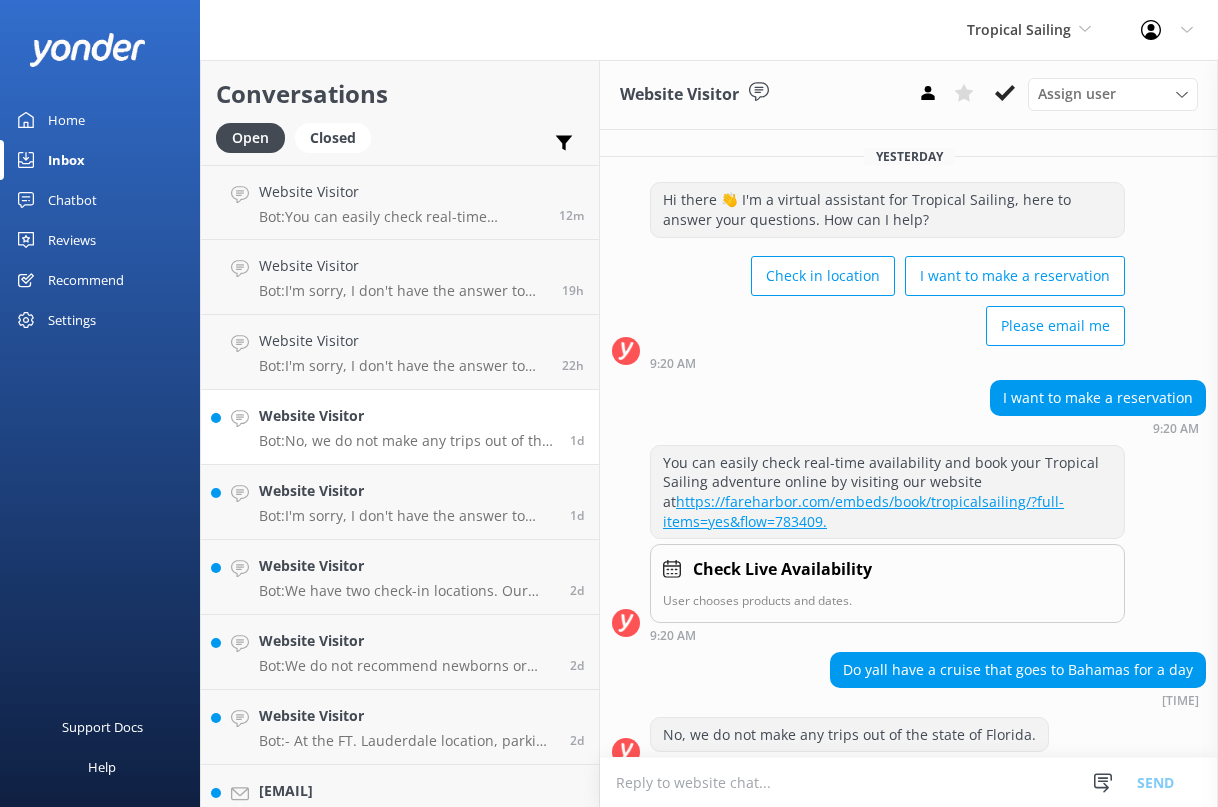 scroll, scrollTop: 17, scrollLeft: 0, axis: vertical 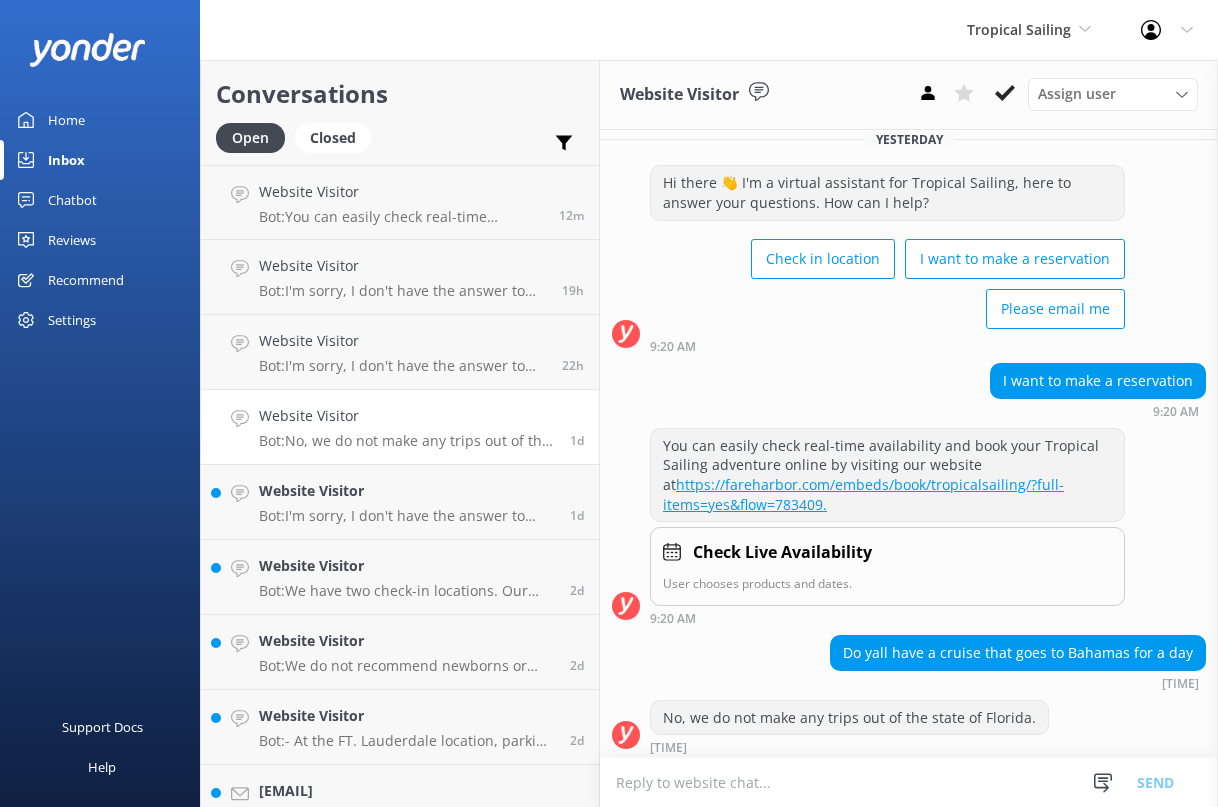 click on "https://fareharbor.com/embeds/book/tropicalsailing/?full-items=yes&flow=783409." at bounding box center [863, 494] 